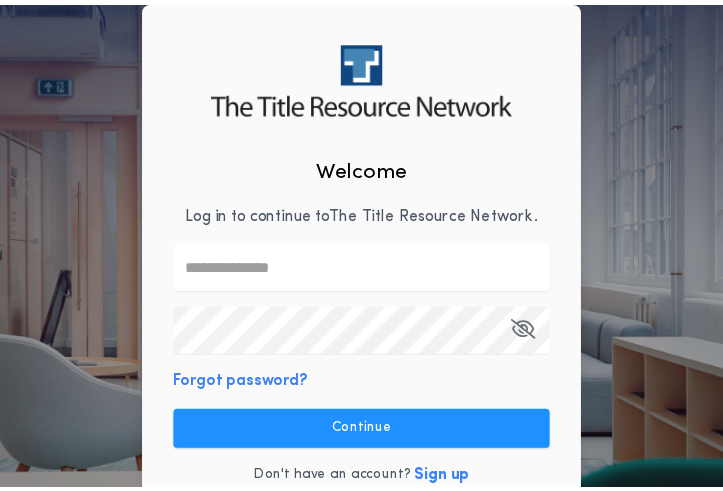 scroll, scrollTop: 0, scrollLeft: 0, axis: both 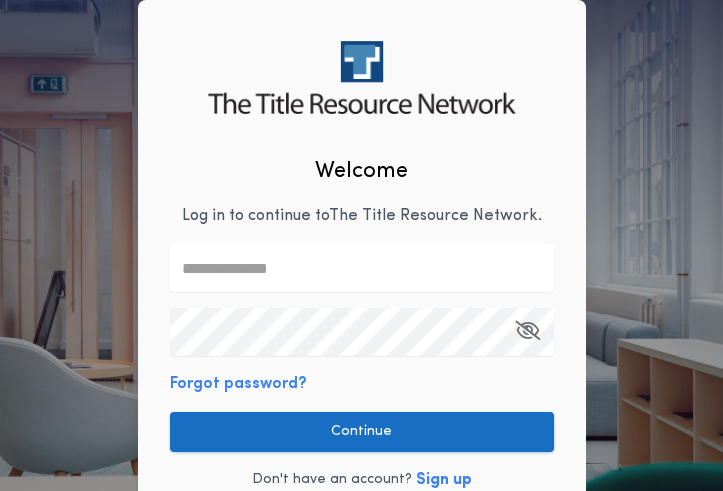 type on "**********" 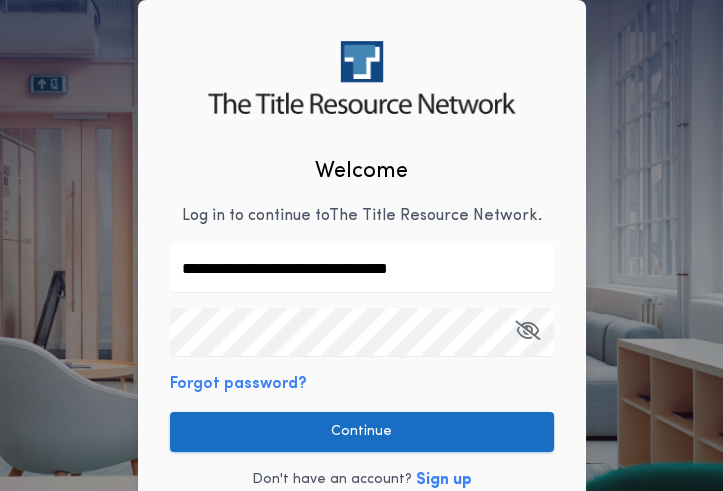 click on "Continue" at bounding box center [362, 432] 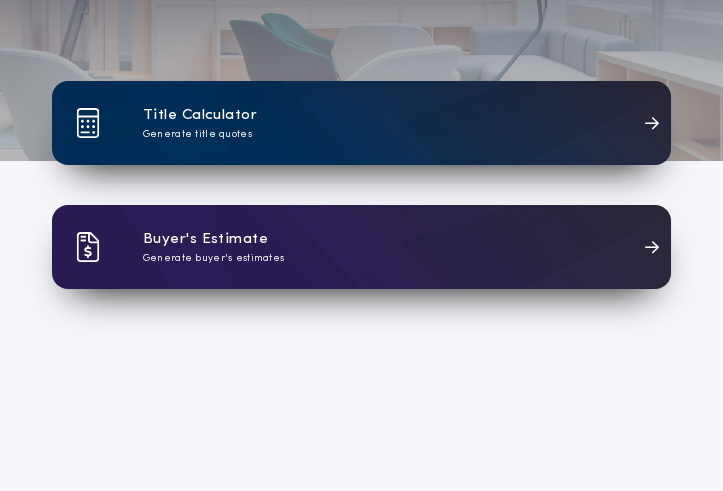 scroll, scrollTop: 199, scrollLeft: 0, axis: vertical 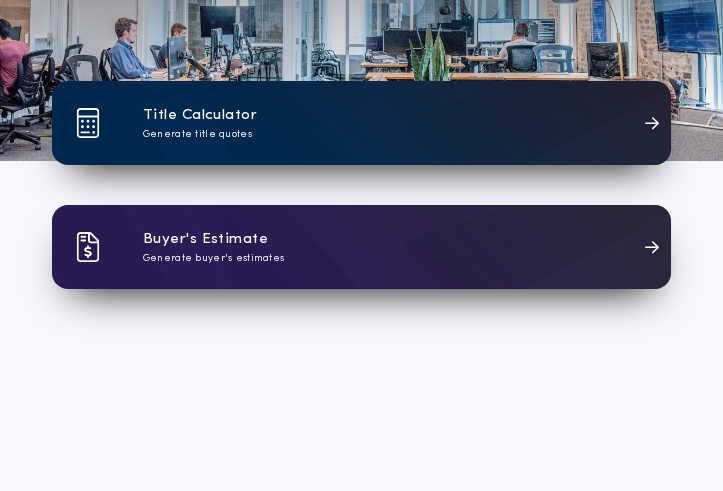 click on "Title Calculator" at bounding box center [200, 115] 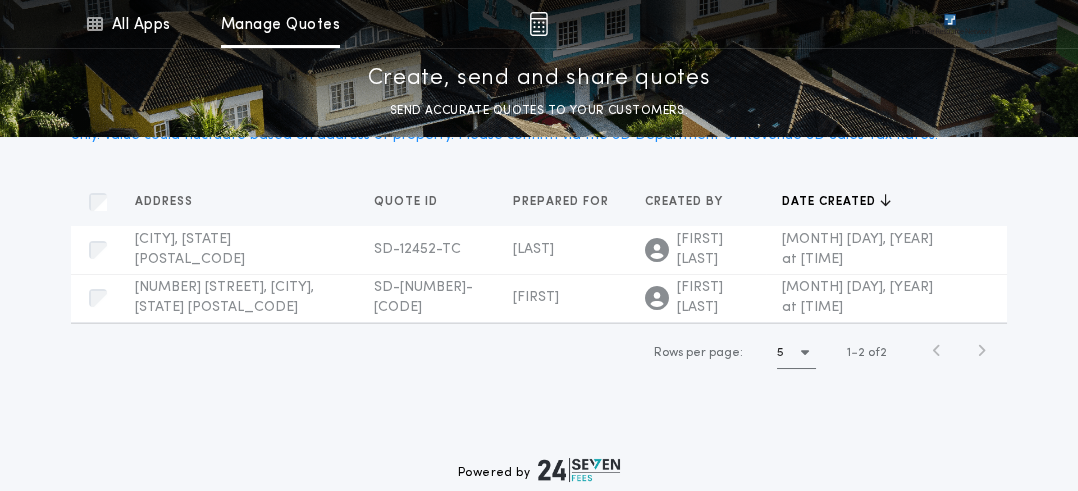 scroll, scrollTop: 14, scrollLeft: 0, axis: vertical 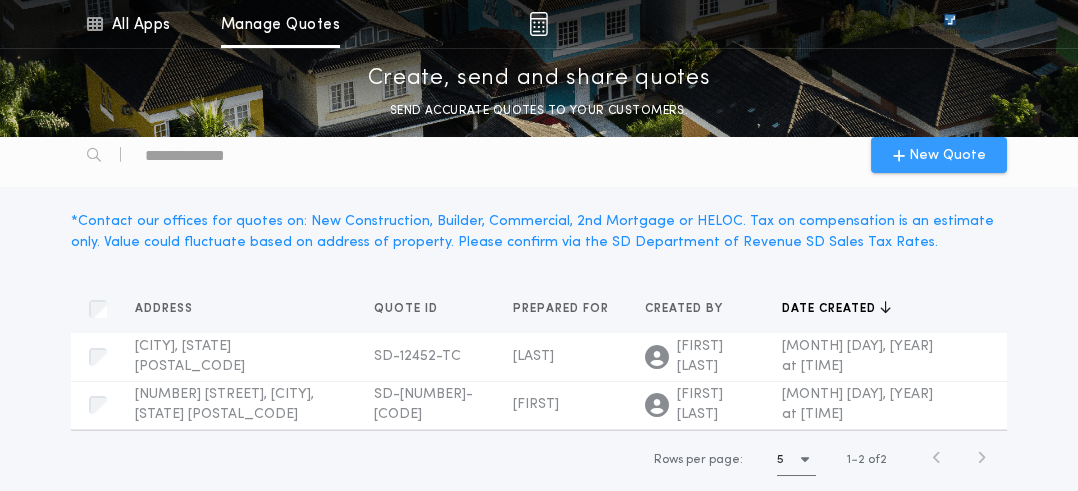 click on "New Quote" at bounding box center (947, 155) 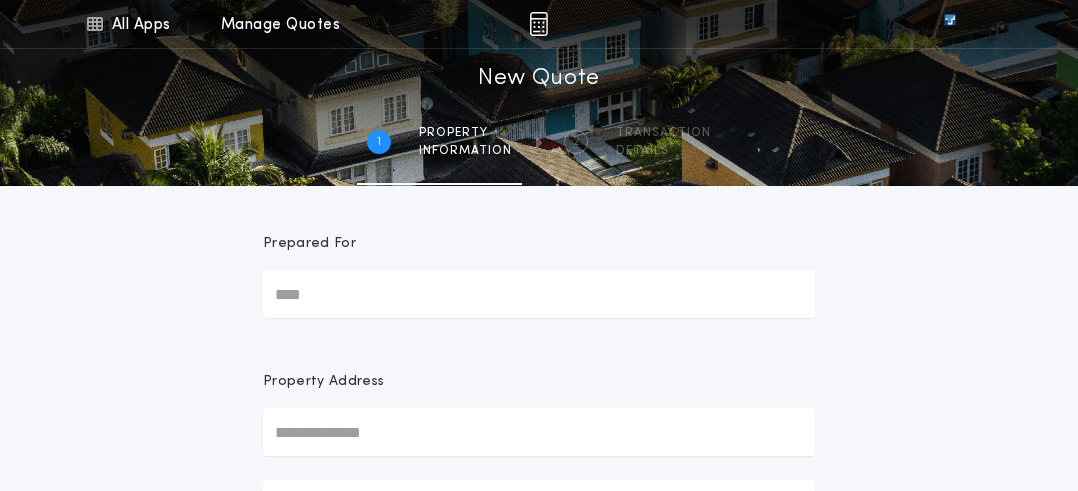 click on "Prepared For" at bounding box center [539, 294] 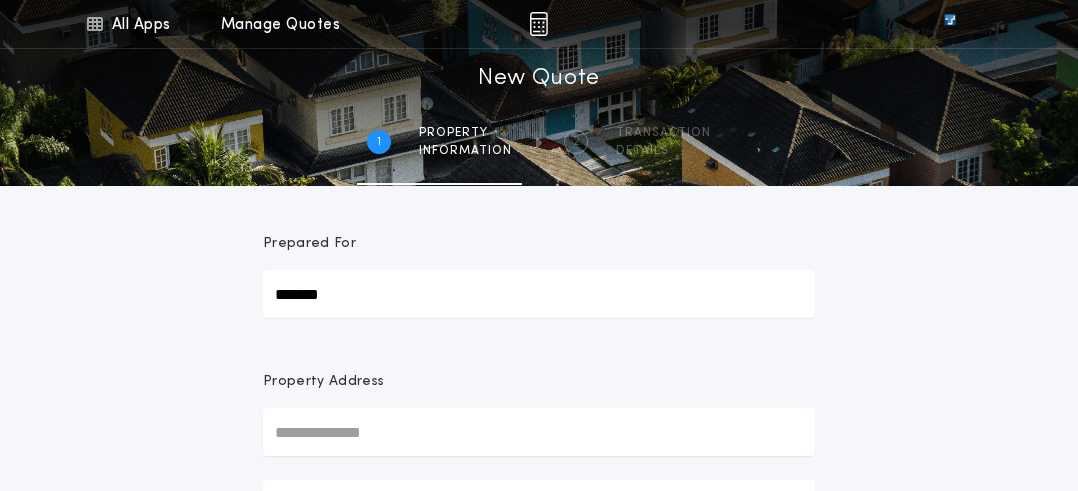 type on "*******" 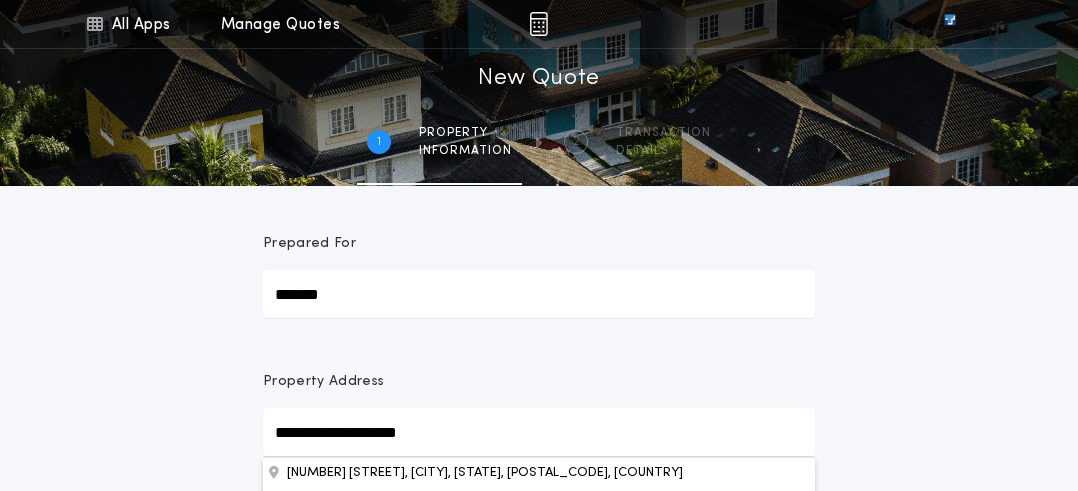 click on "**********" at bounding box center (539, 571) 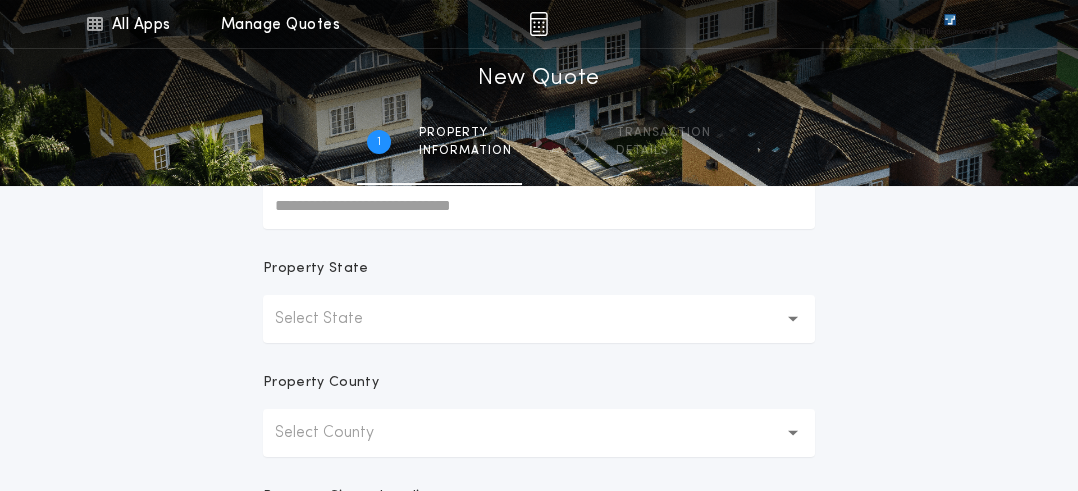 scroll, scrollTop: 99, scrollLeft: 0, axis: vertical 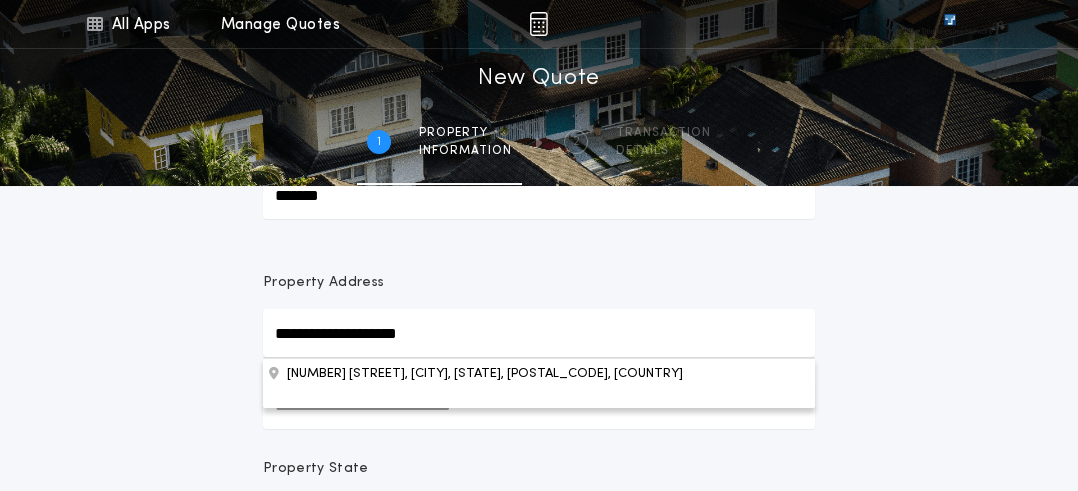 click on "**********" at bounding box center [539, 333] 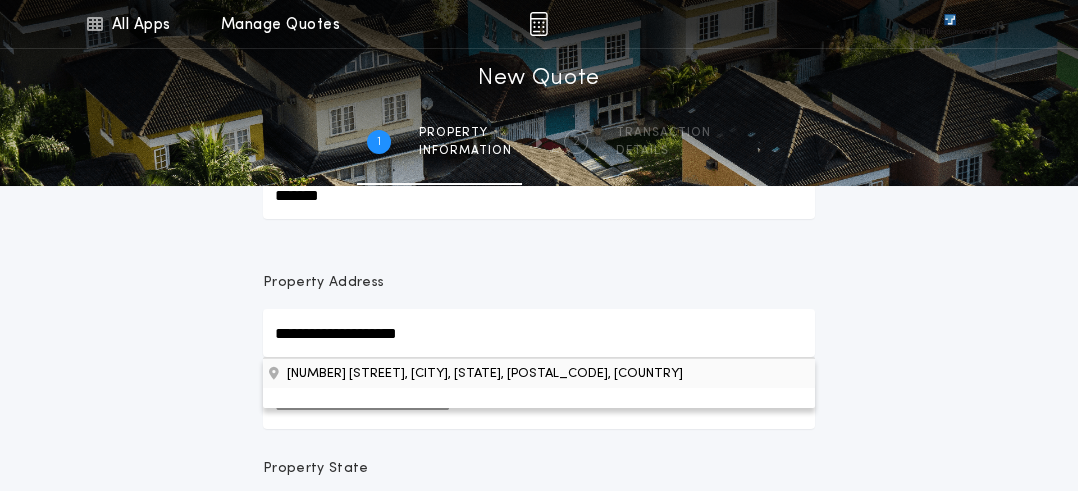 click on "[NUMBER] [STREET], [CITY], [STATE], [POSTAL_CODE], [COUNTRY]" at bounding box center (539, 373) 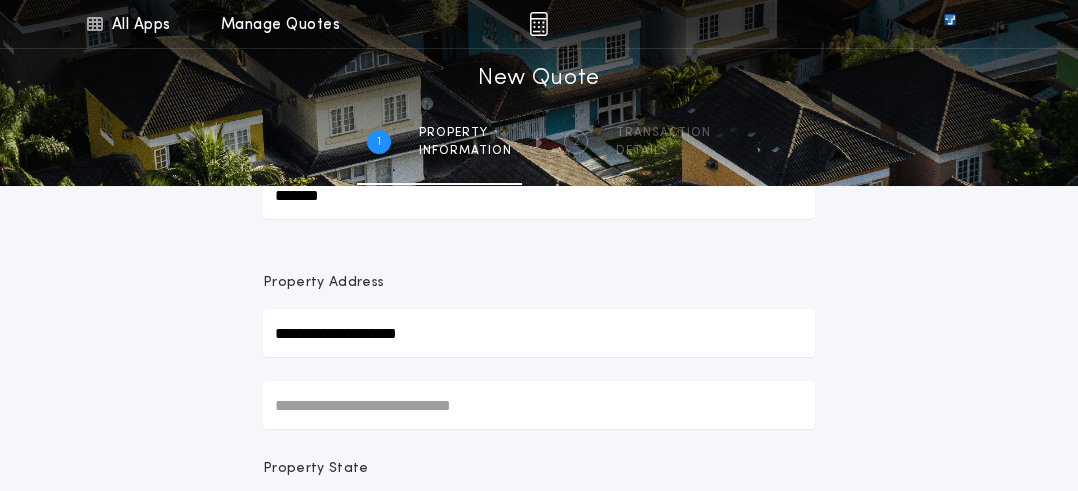 type on "**********" 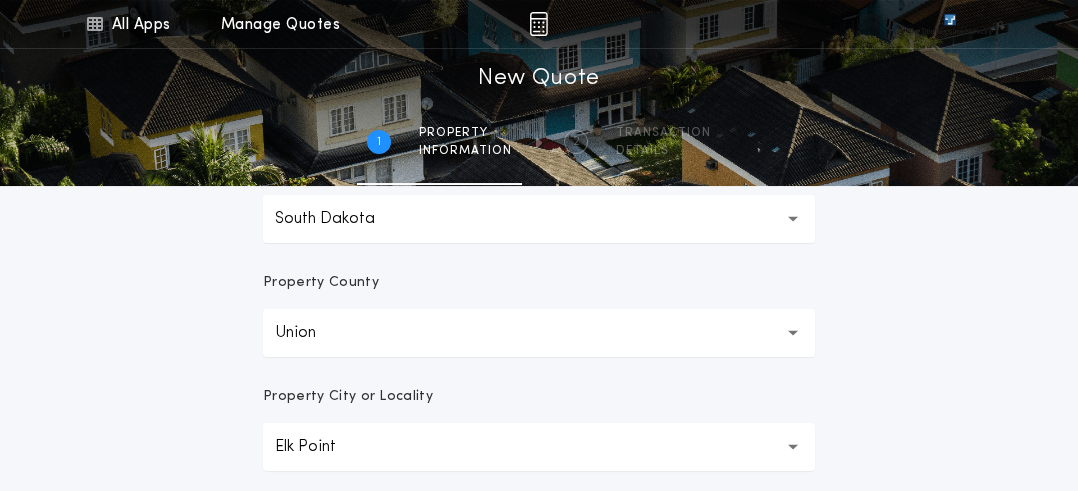 scroll, scrollTop: 599, scrollLeft: 0, axis: vertical 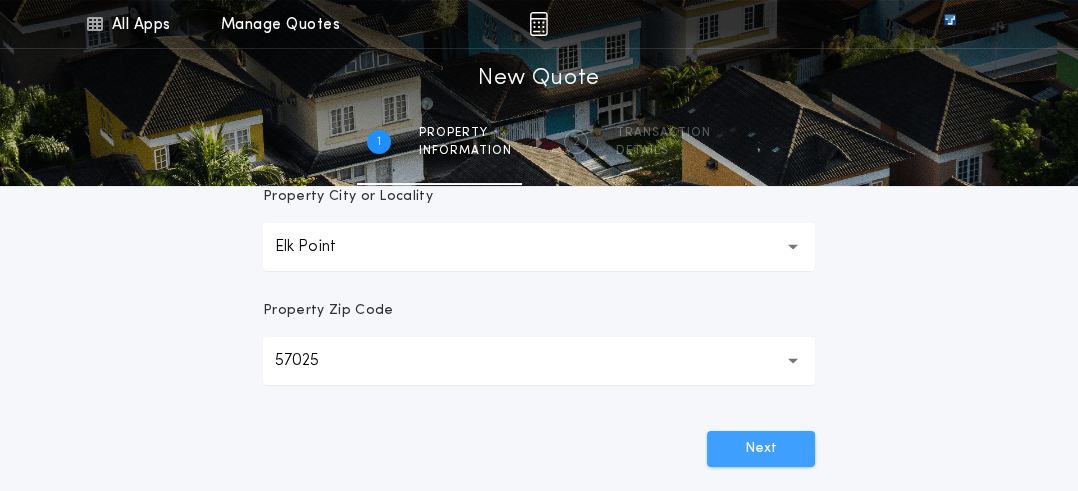 click on "Next" at bounding box center [761, 449] 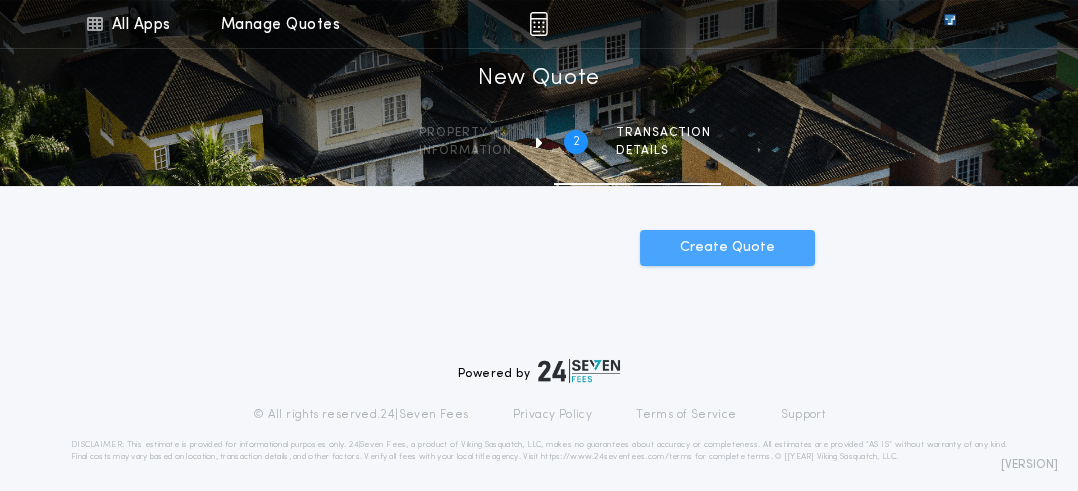 click on "Create Quote" at bounding box center (727, 248) 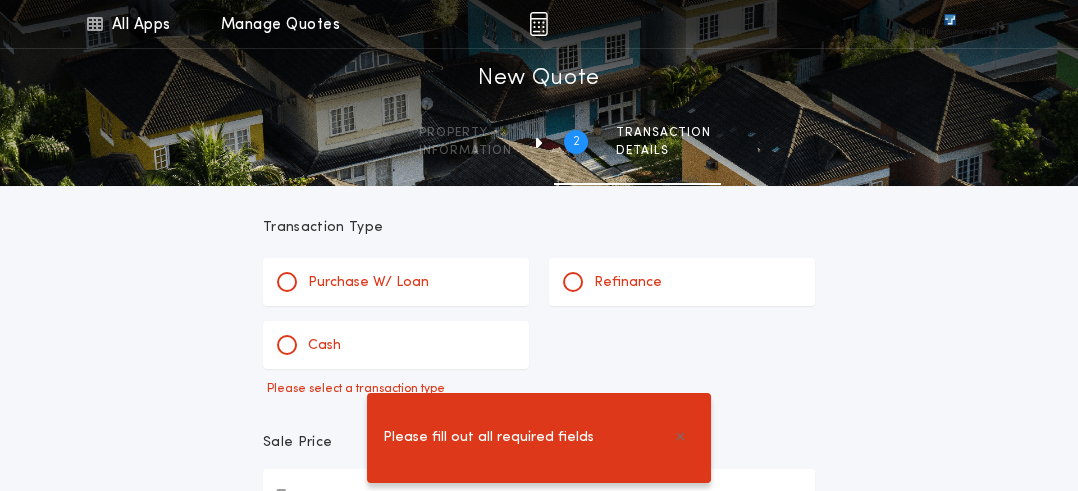 scroll, scrollTop: 0, scrollLeft: 0, axis: both 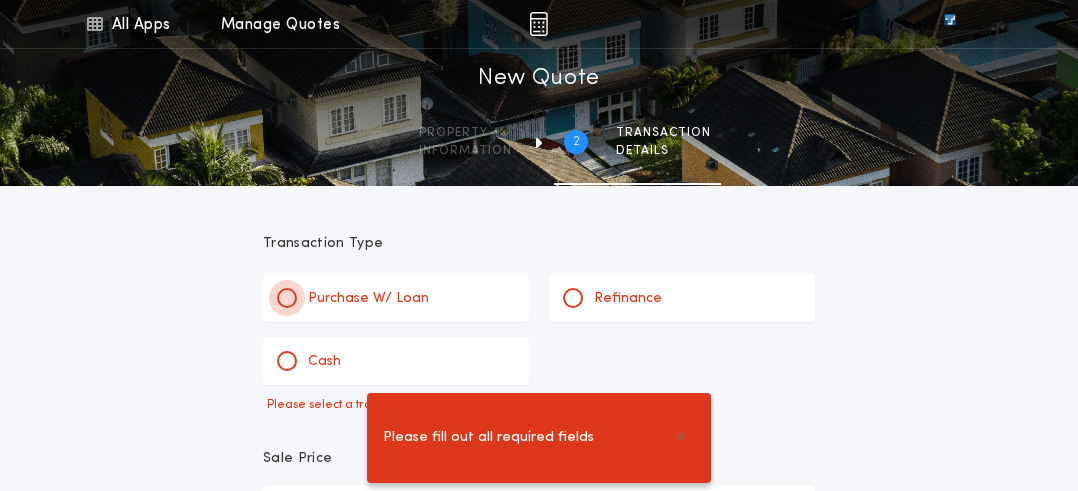 click at bounding box center (287, 298) 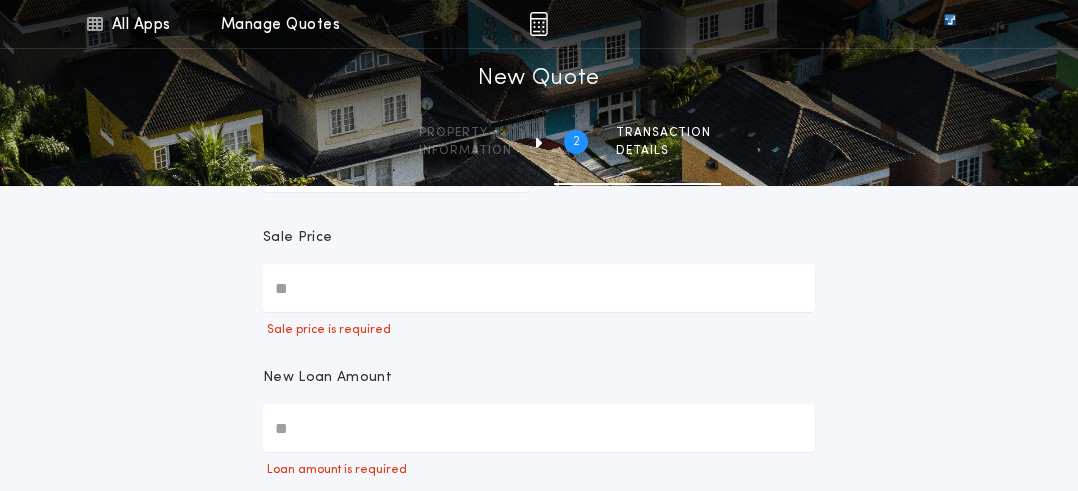 scroll, scrollTop: 199, scrollLeft: 0, axis: vertical 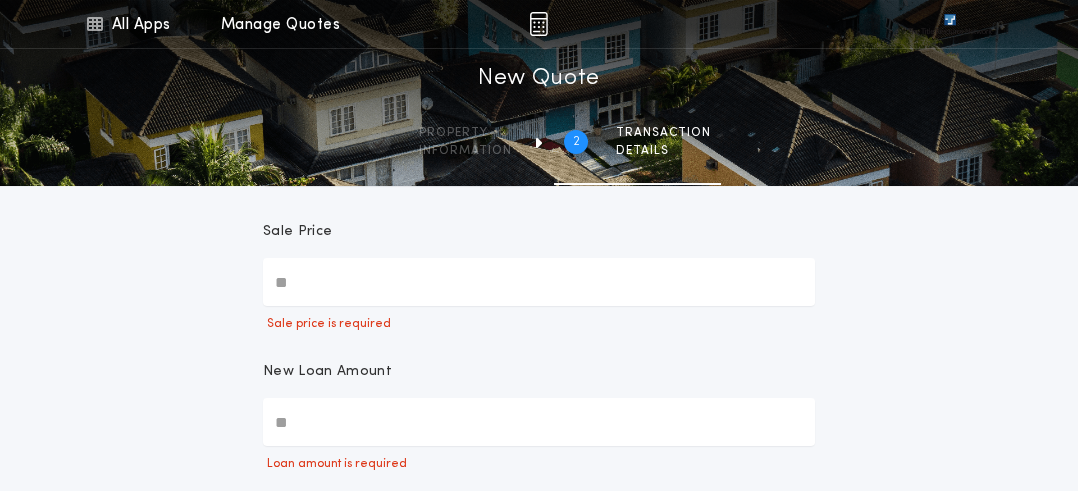 click on "Sale Price" at bounding box center (539, 282) 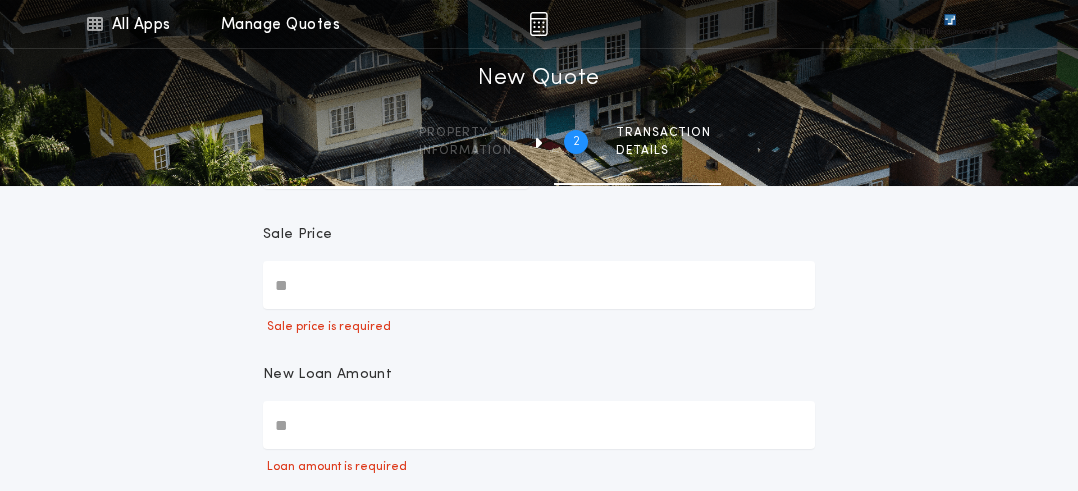 scroll, scrollTop: 99, scrollLeft: 0, axis: vertical 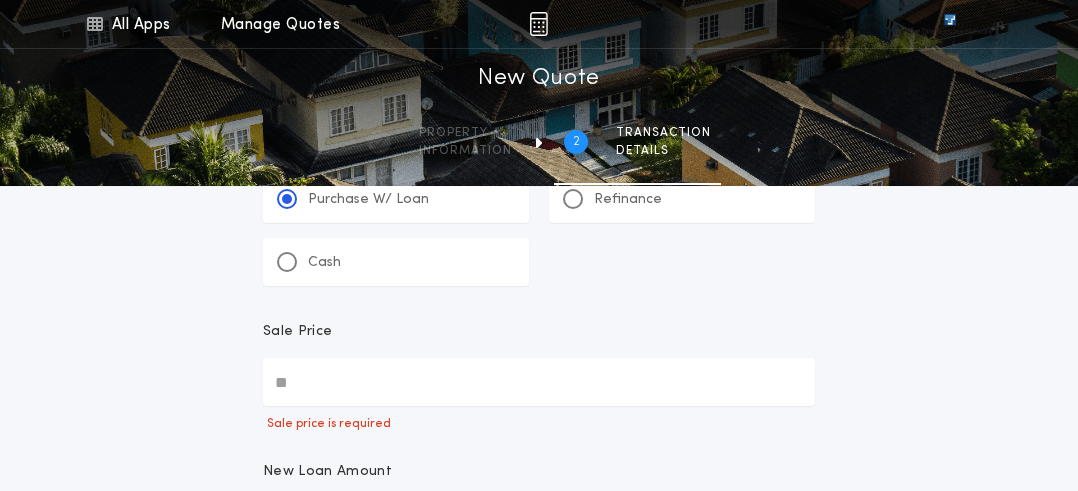 click on "Sale Price" at bounding box center (539, 382) 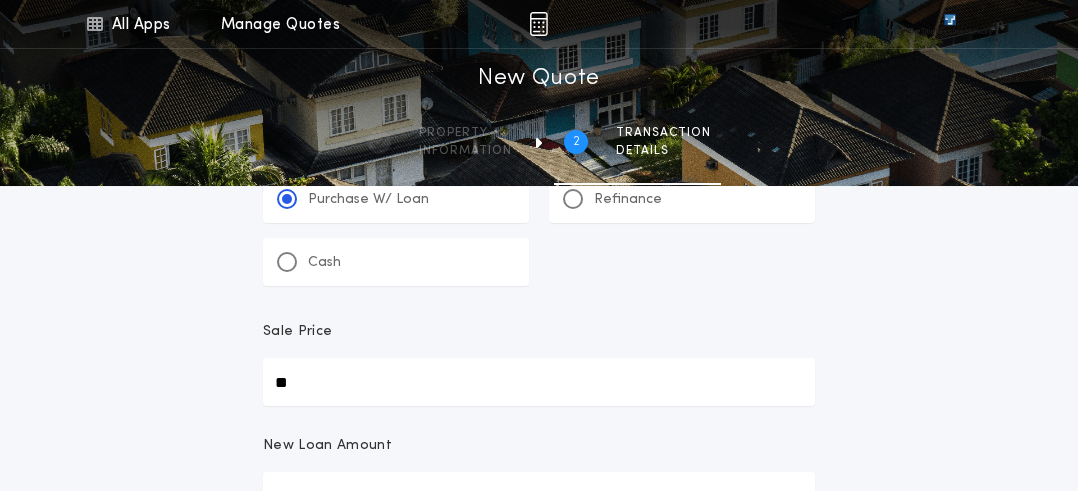type on "**" 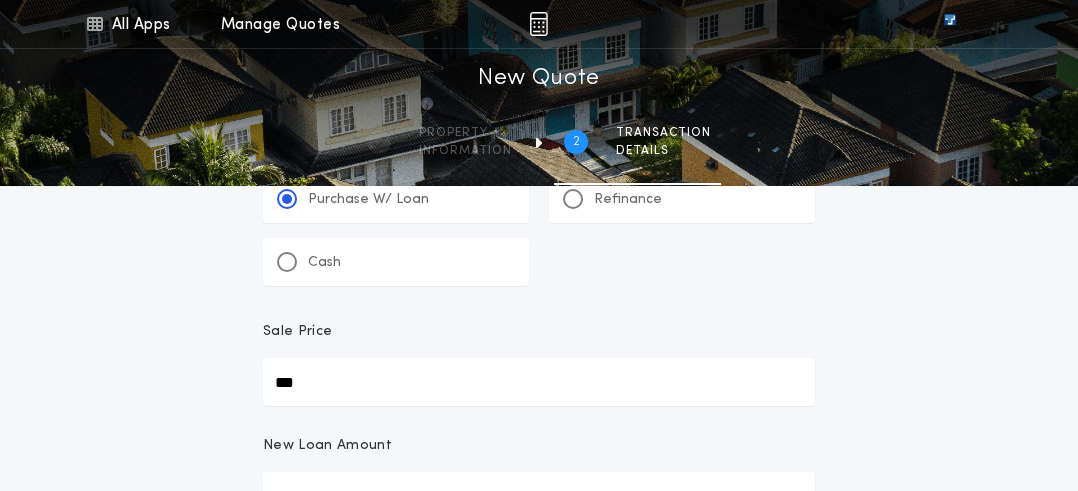 type on "***" 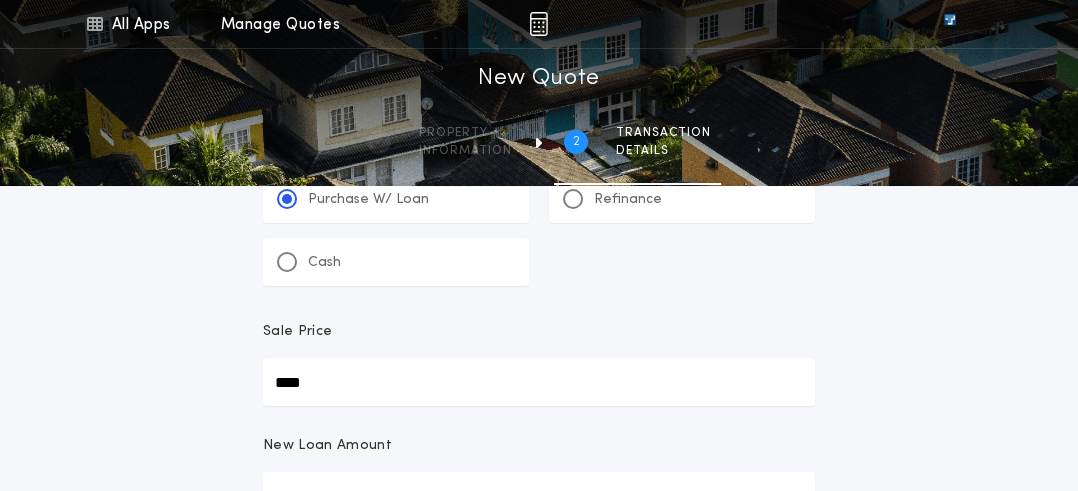 type on "****" 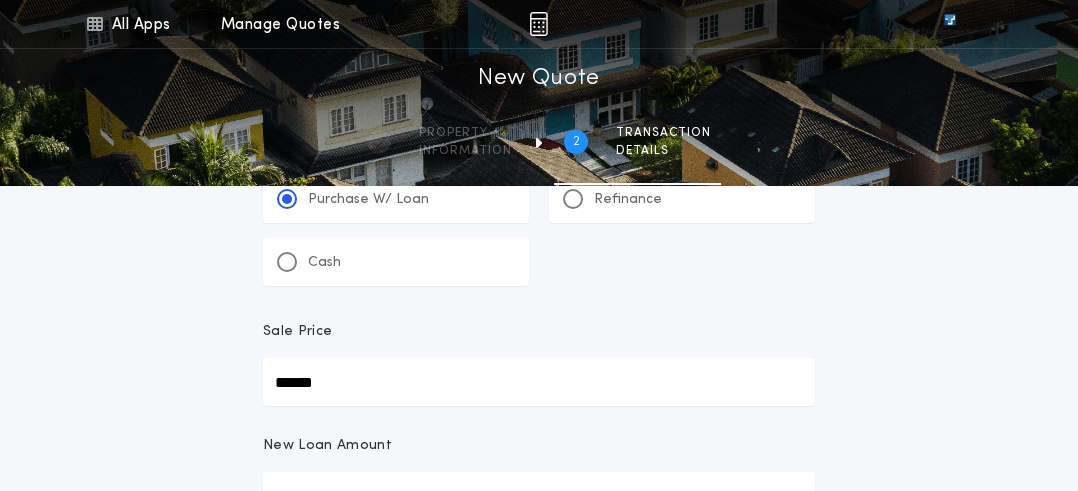 type on "******" 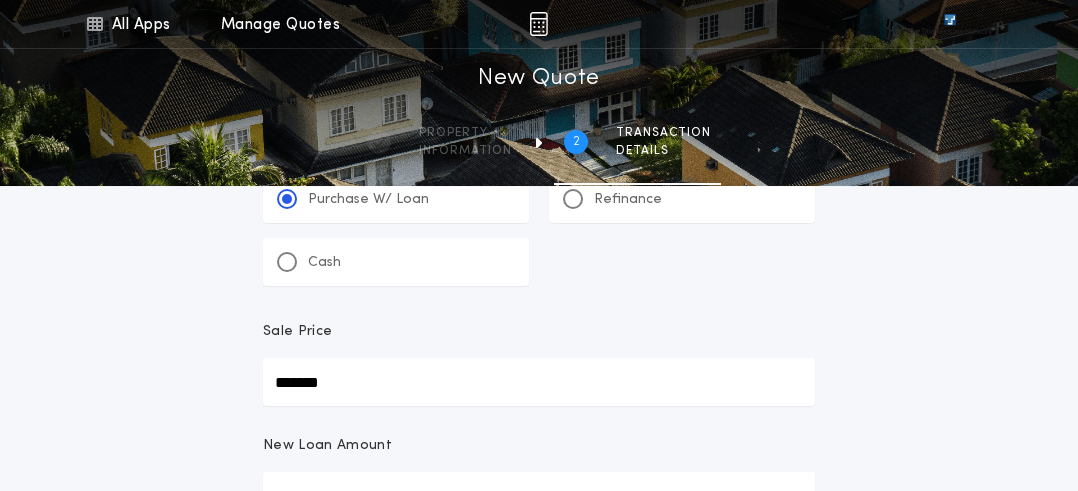 type on "*******" 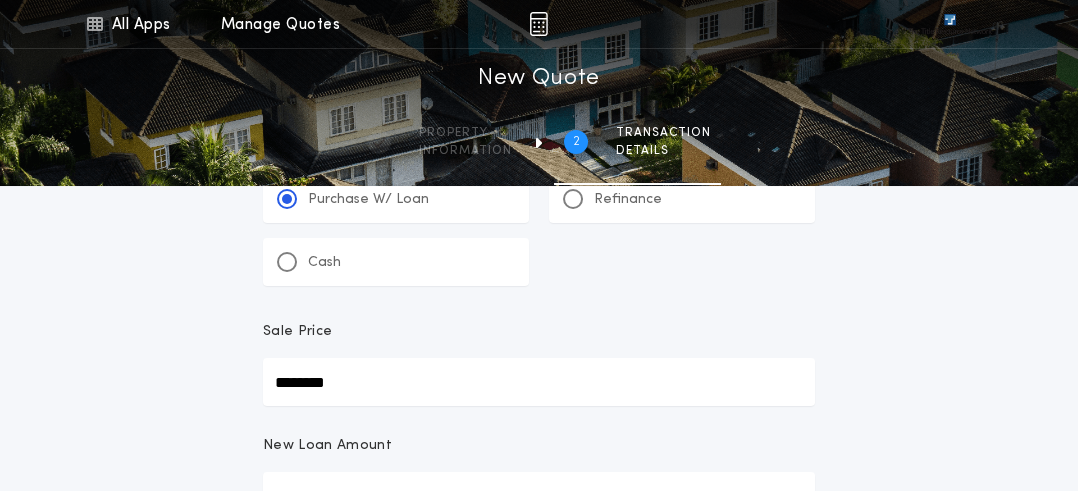 scroll, scrollTop: 0, scrollLeft: 0, axis: both 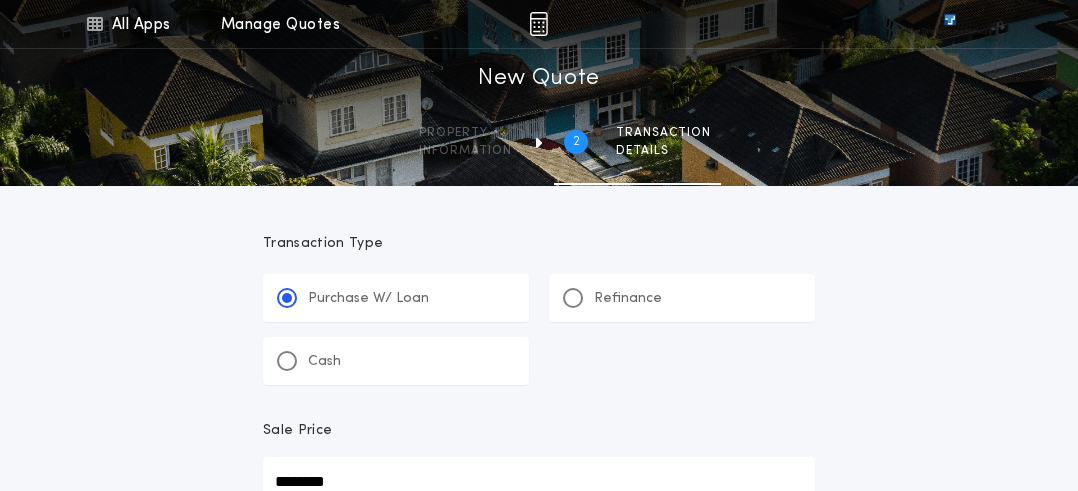type on "********" 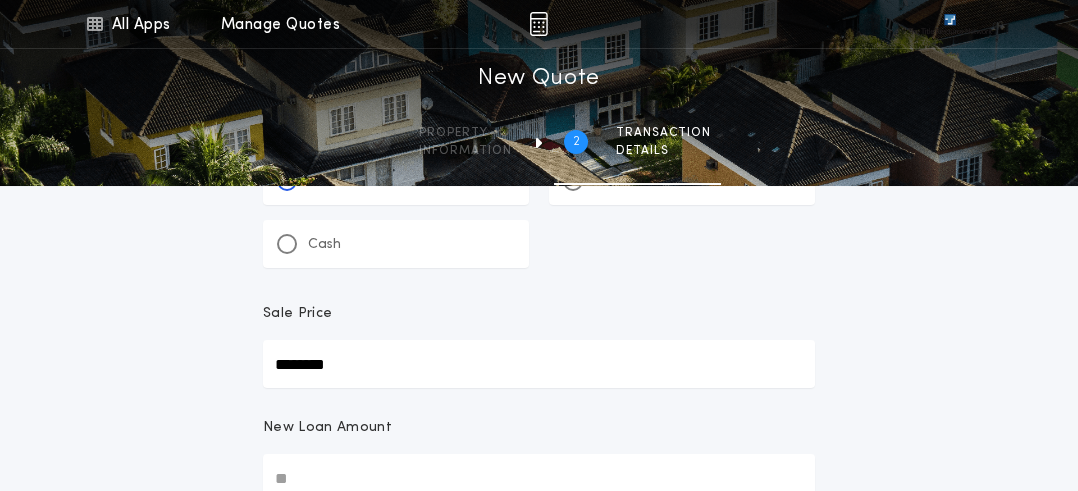 scroll, scrollTop: 299, scrollLeft: 0, axis: vertical 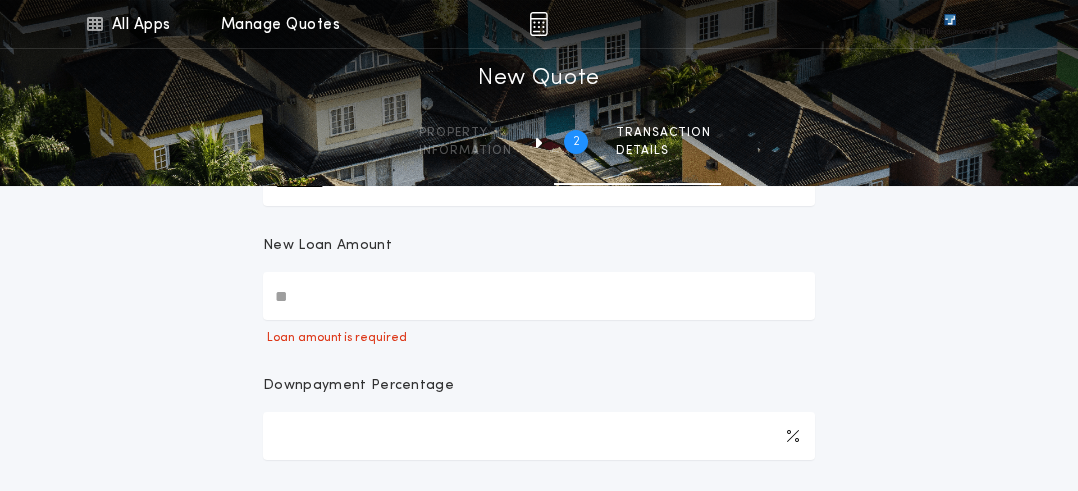 click on "New Loan Amount" at bounding box center (539, 296) 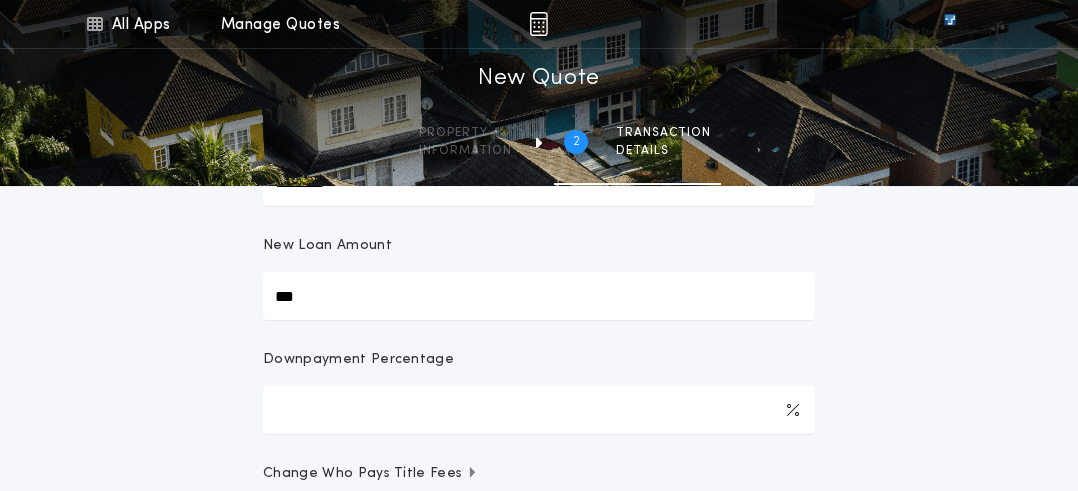 type on "****" 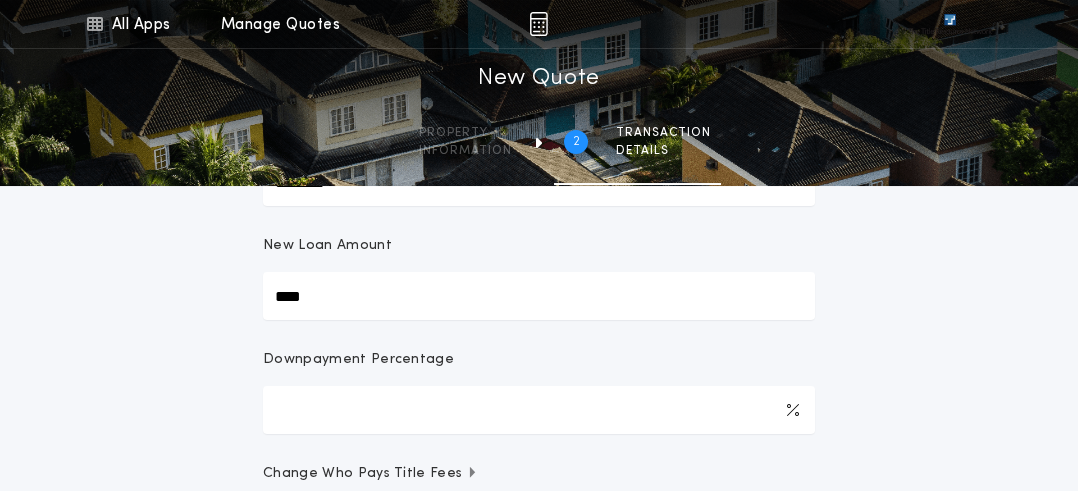 type on "******" 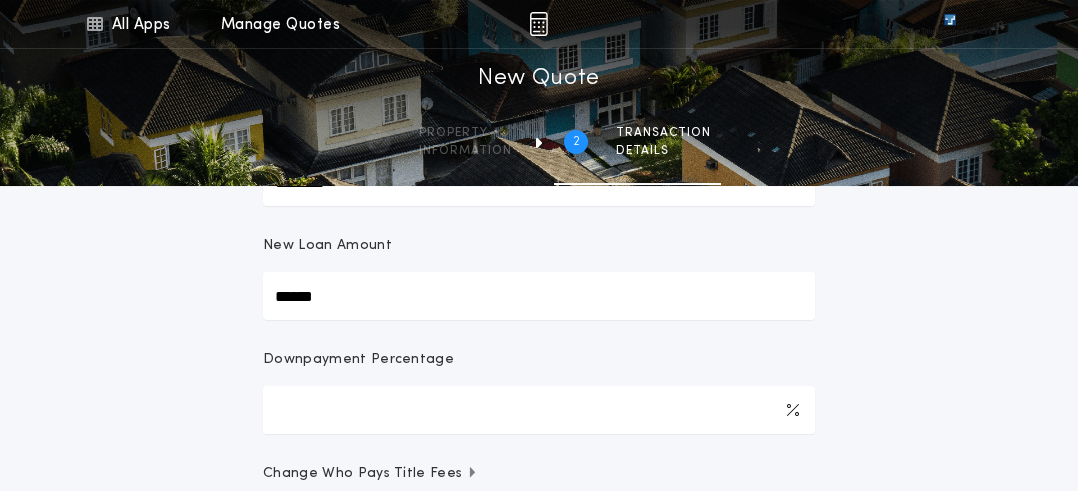 type on "*******" 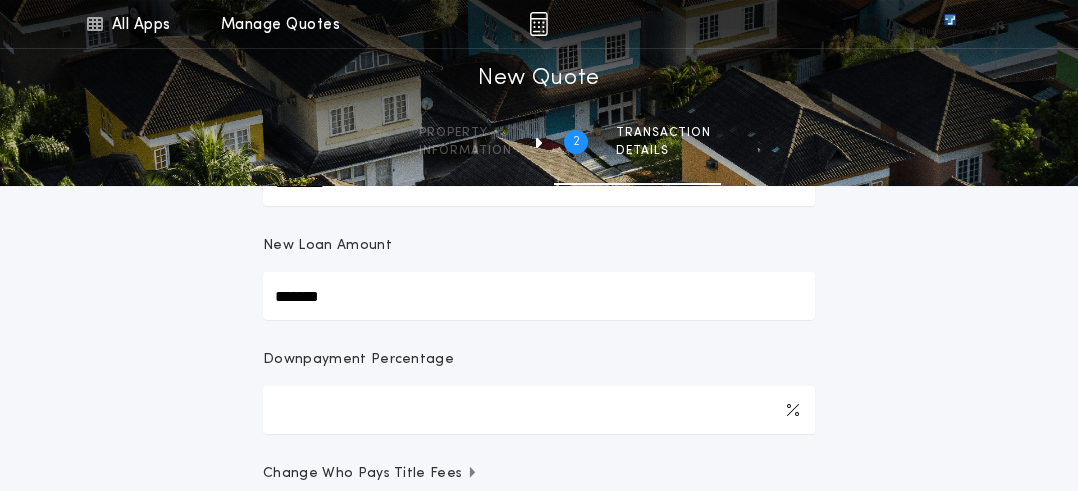 type on "********" 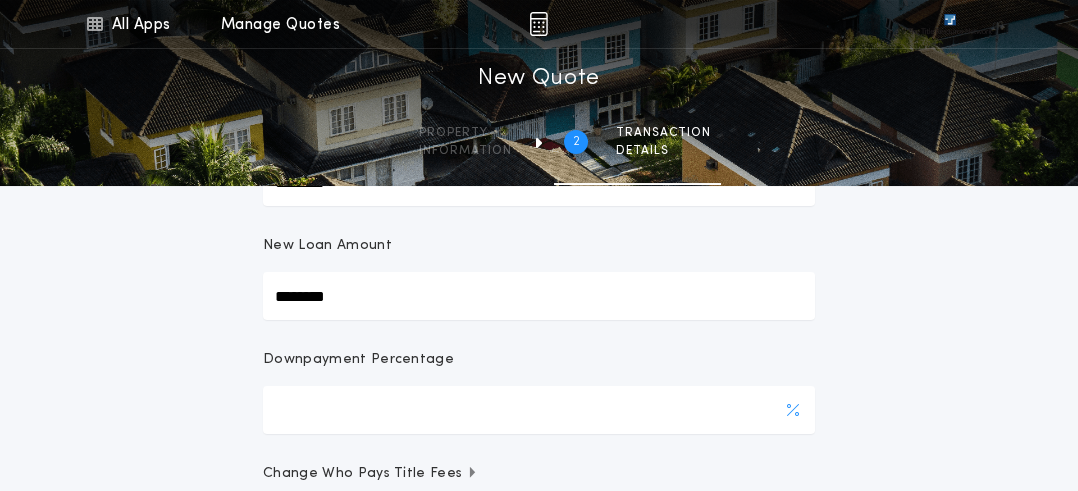 click on "***" at bounding box center (539, 410) 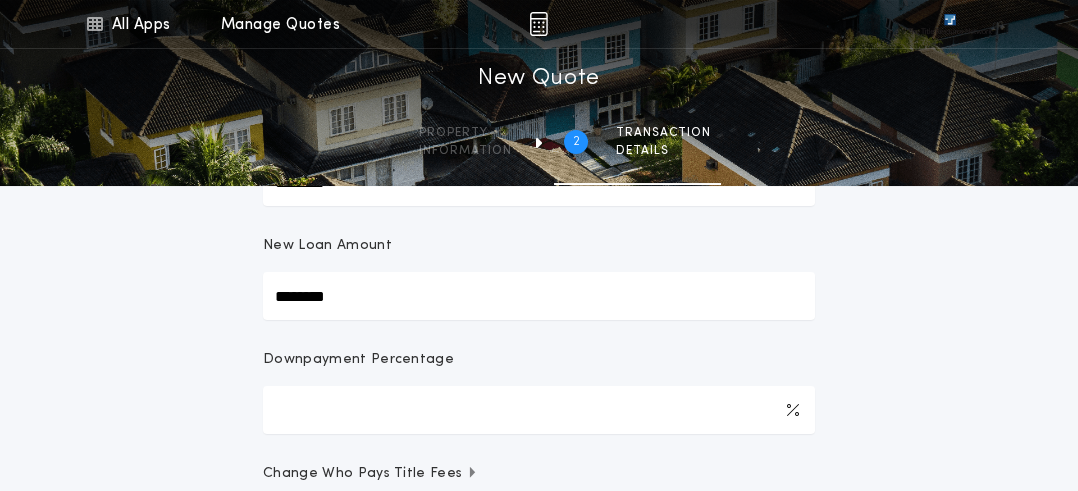 drag, startPoint x: 401, startPoint y: 305, endPoint x: 216, endPoint y: 297, distance: 185.1729 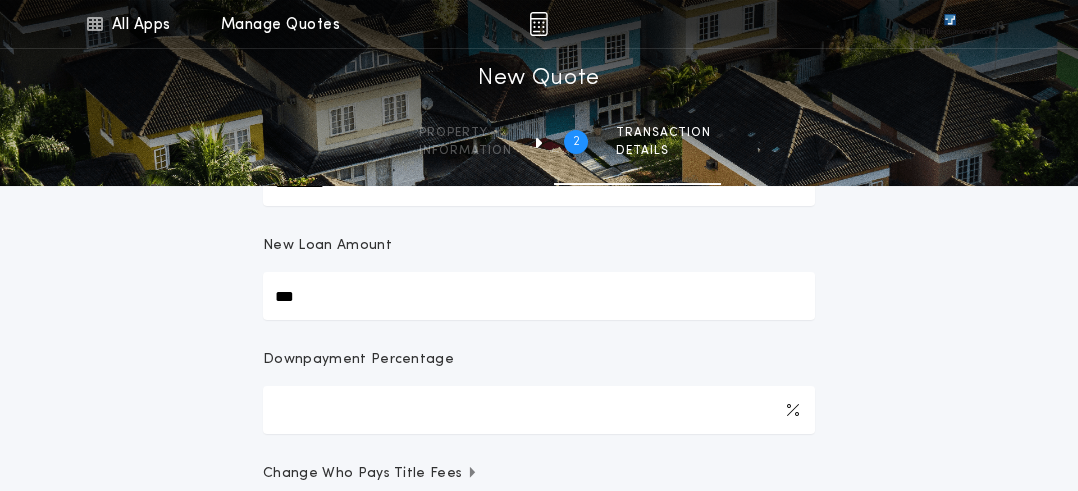 type on "****" 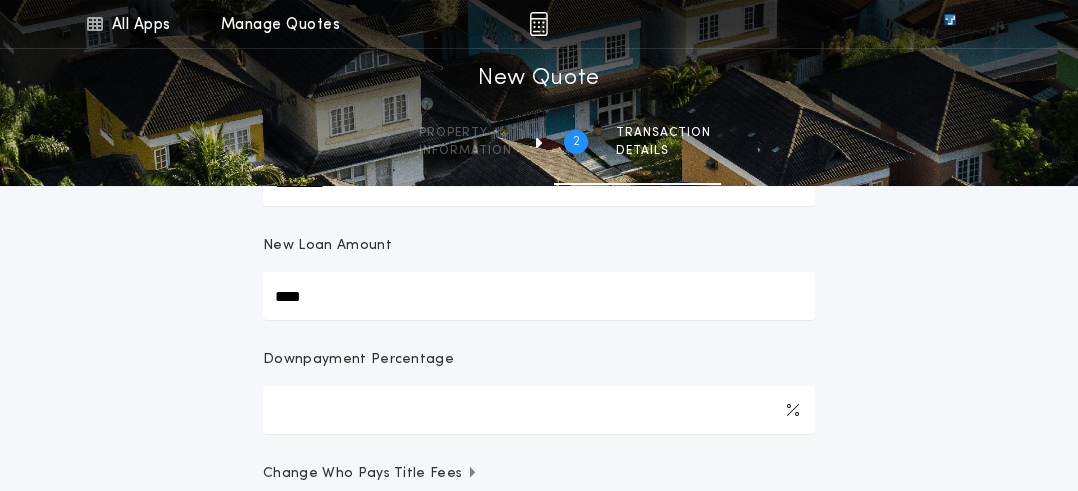type on "******" 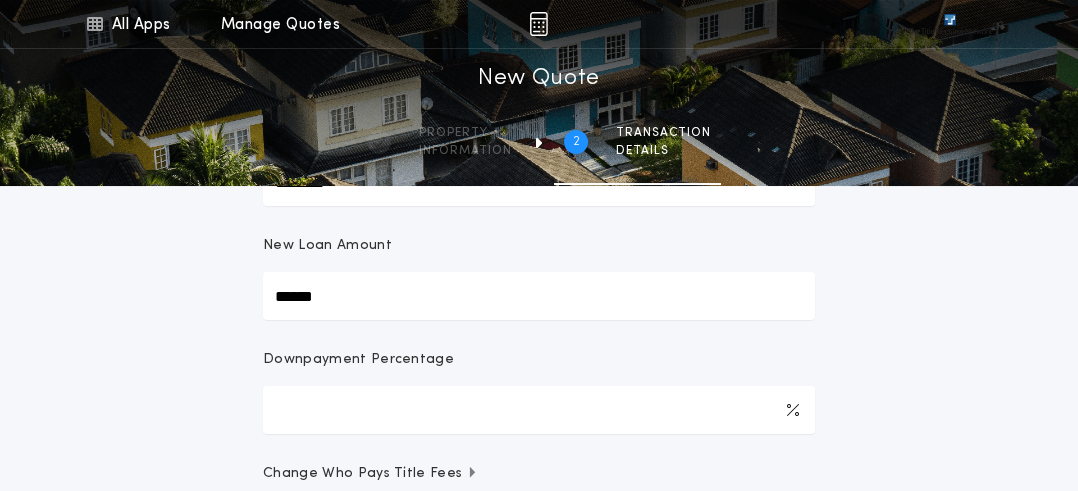 type on "*******" 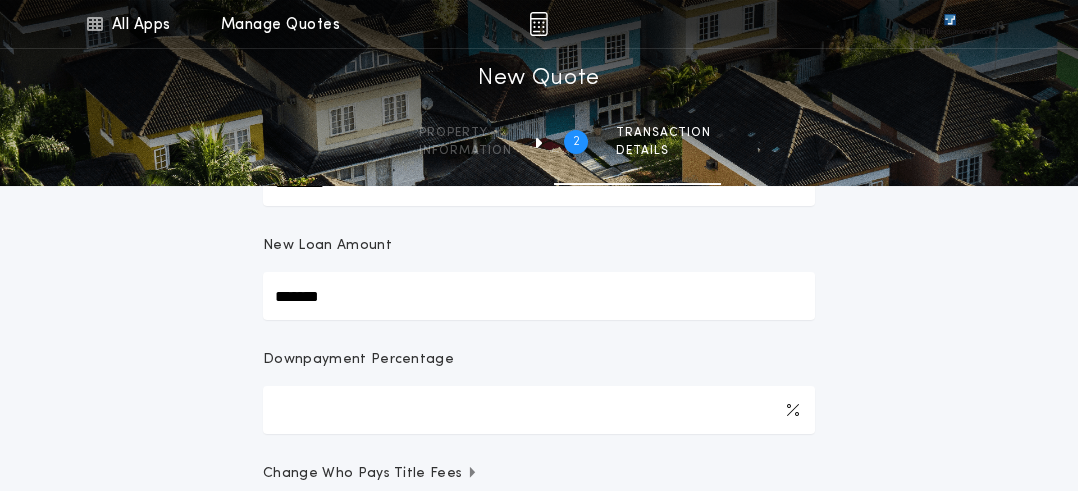 type on "********" 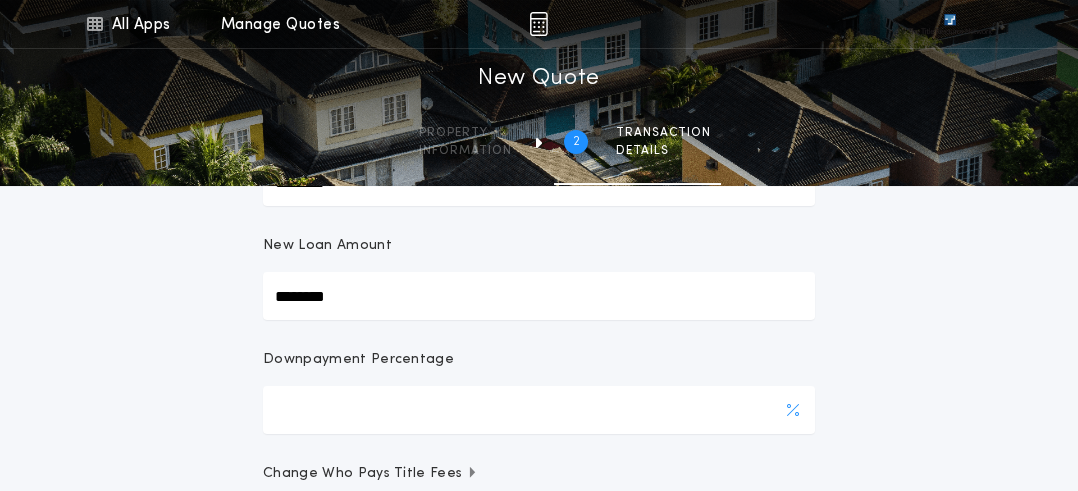 type on "********" 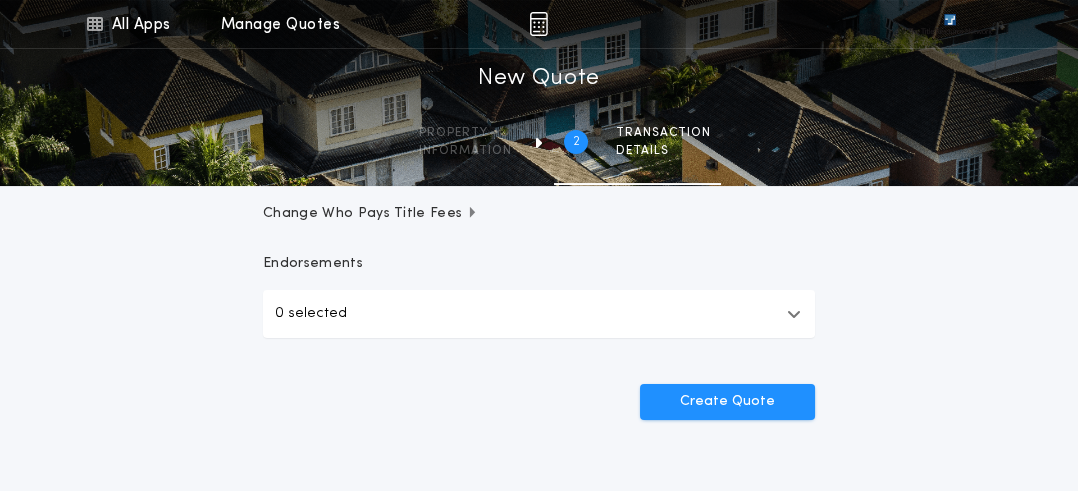 scroll, scrollTop: 724, scrollLeft: 0, axis: vertical 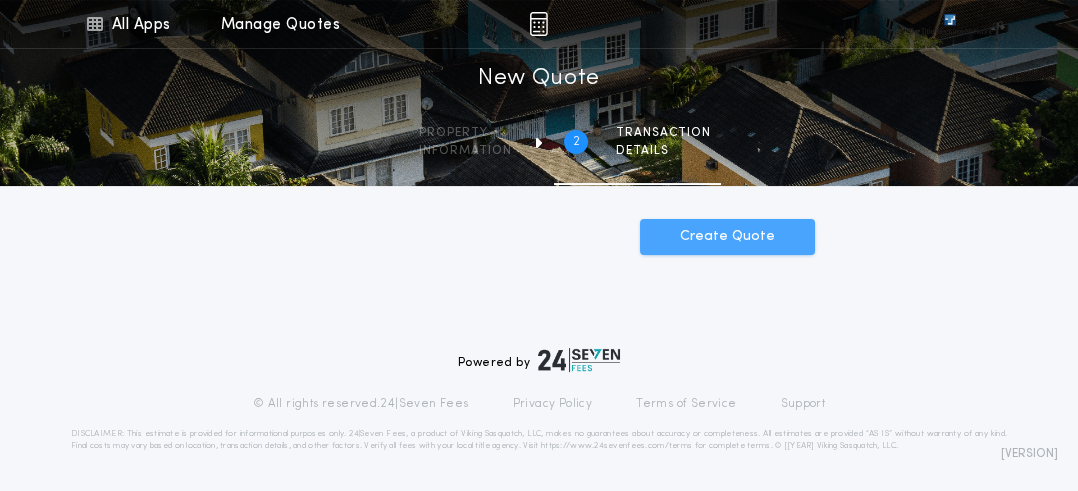 click on "Create Quote" at bounding box center (727, 237) 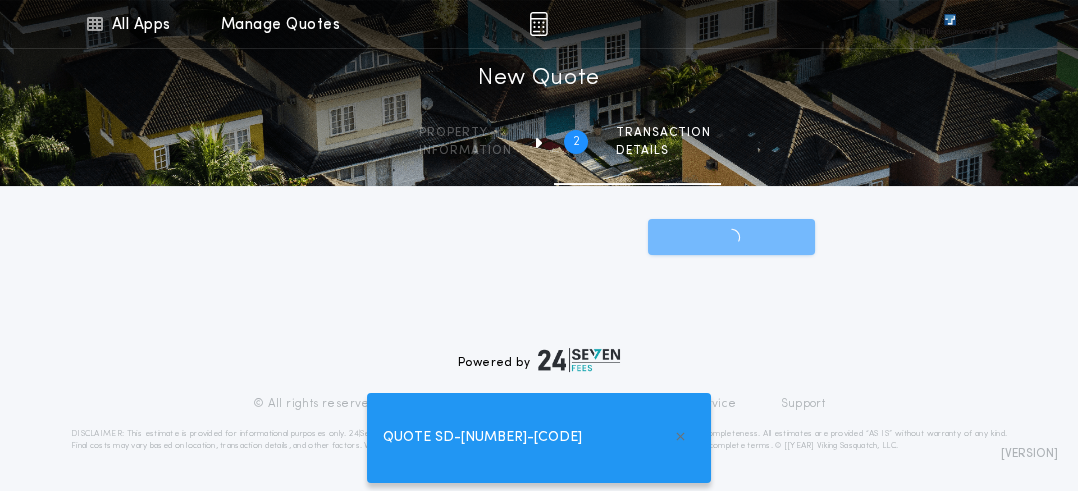 scroll, scrollTop: 0, scrollLeft: 0, axis: both 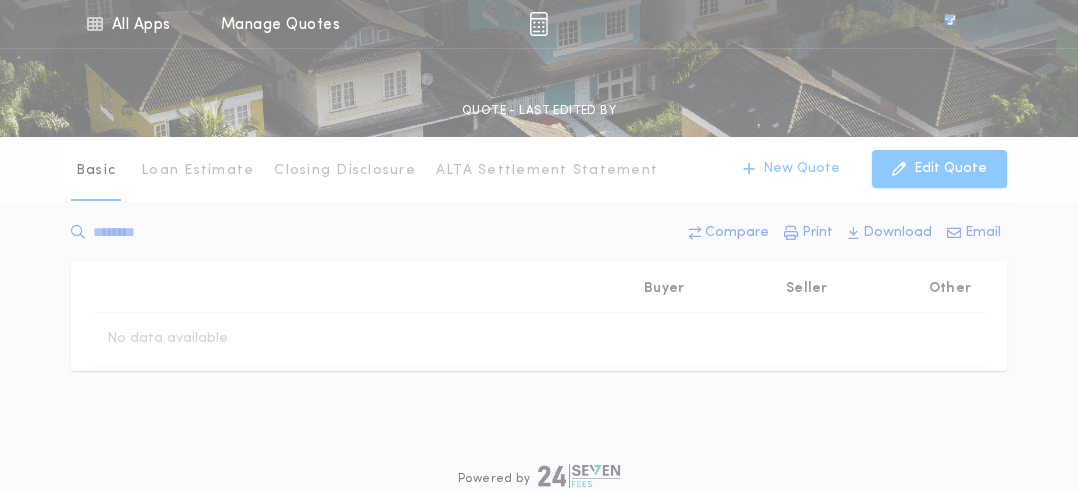 type on "********" 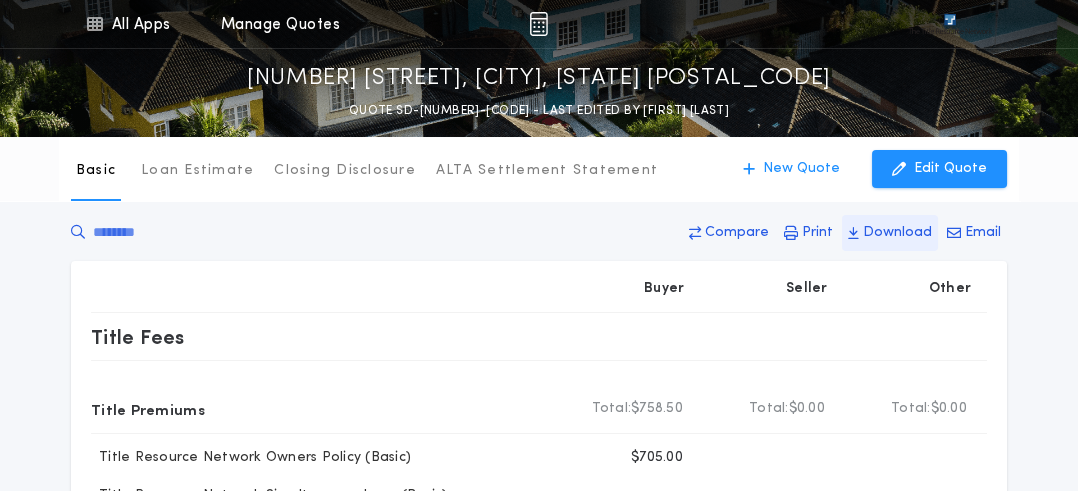 click on "Download" at bounding box center [897, 233] 